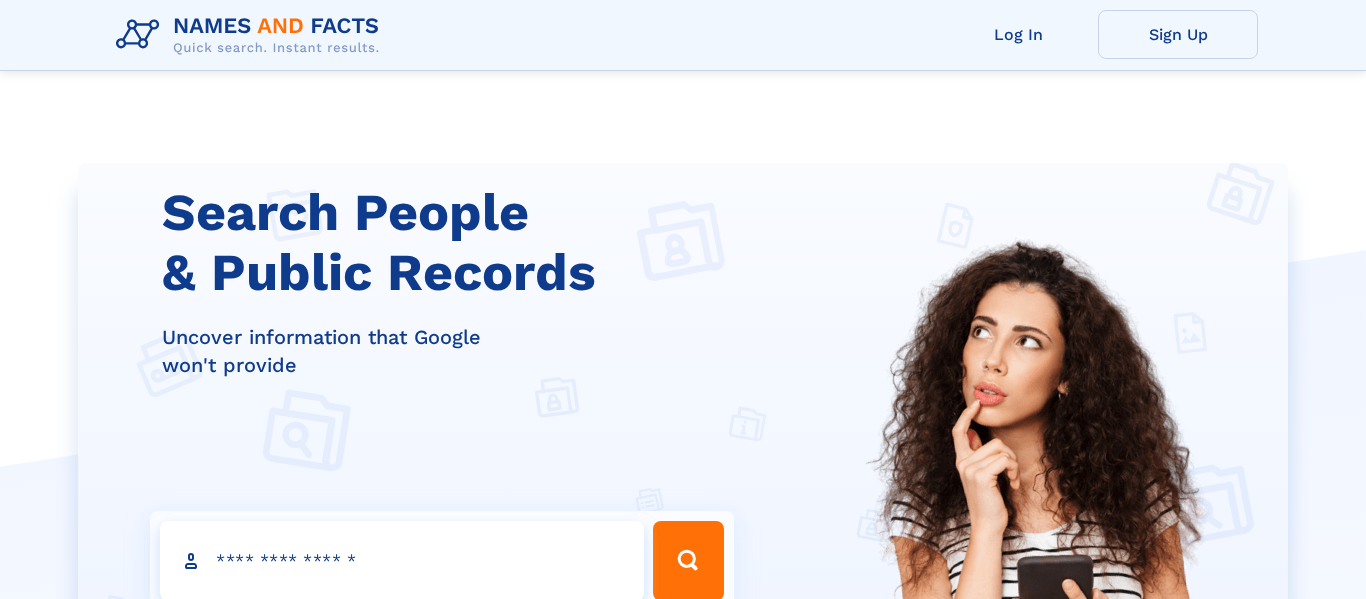 click on "Search people" at bounding box center (402, 561) 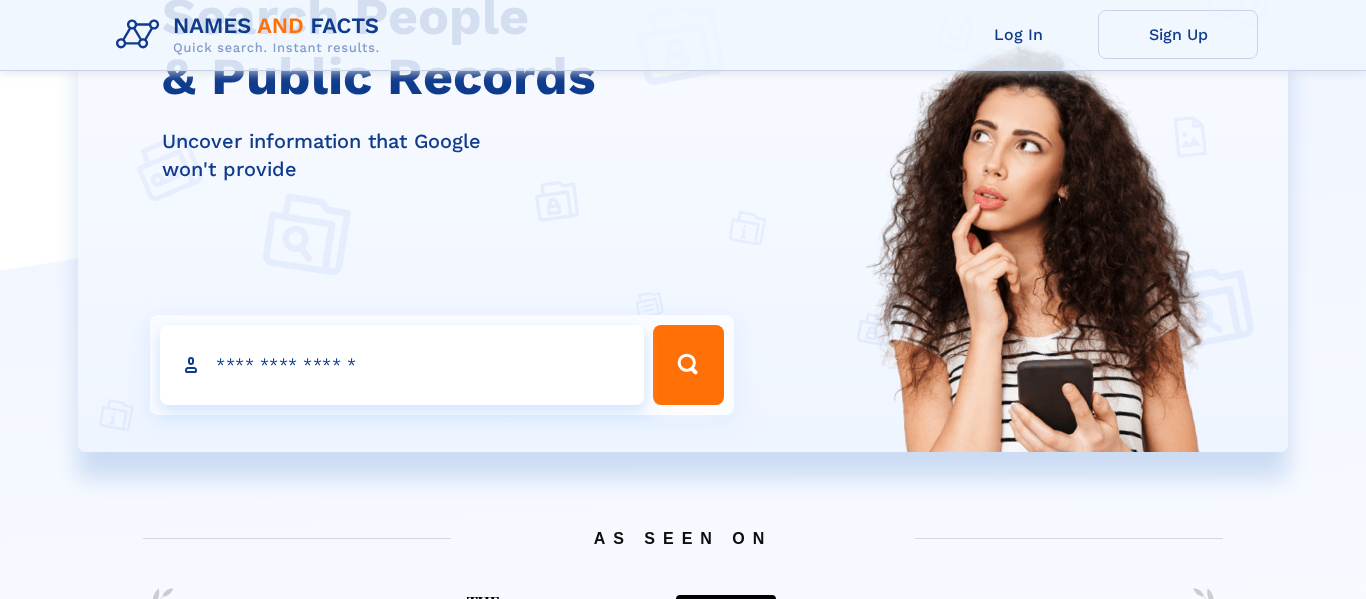 scroll, scrollTop: 196, scrollLeft: 0, axis: vertical 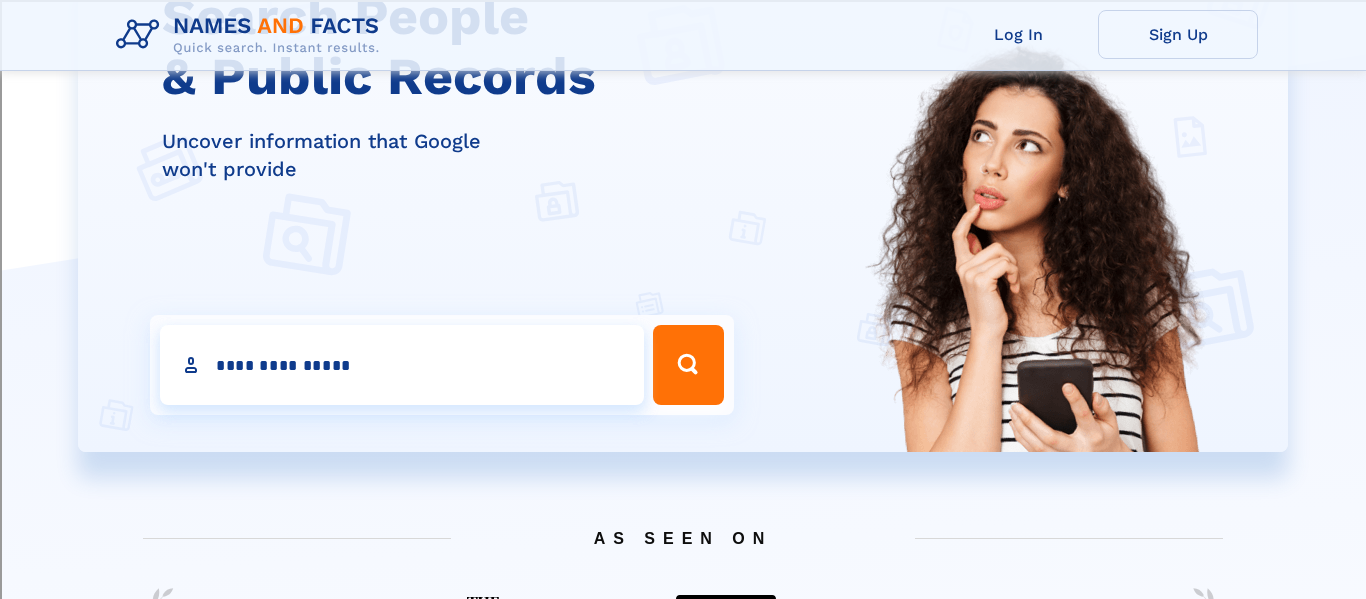 type on "**********" 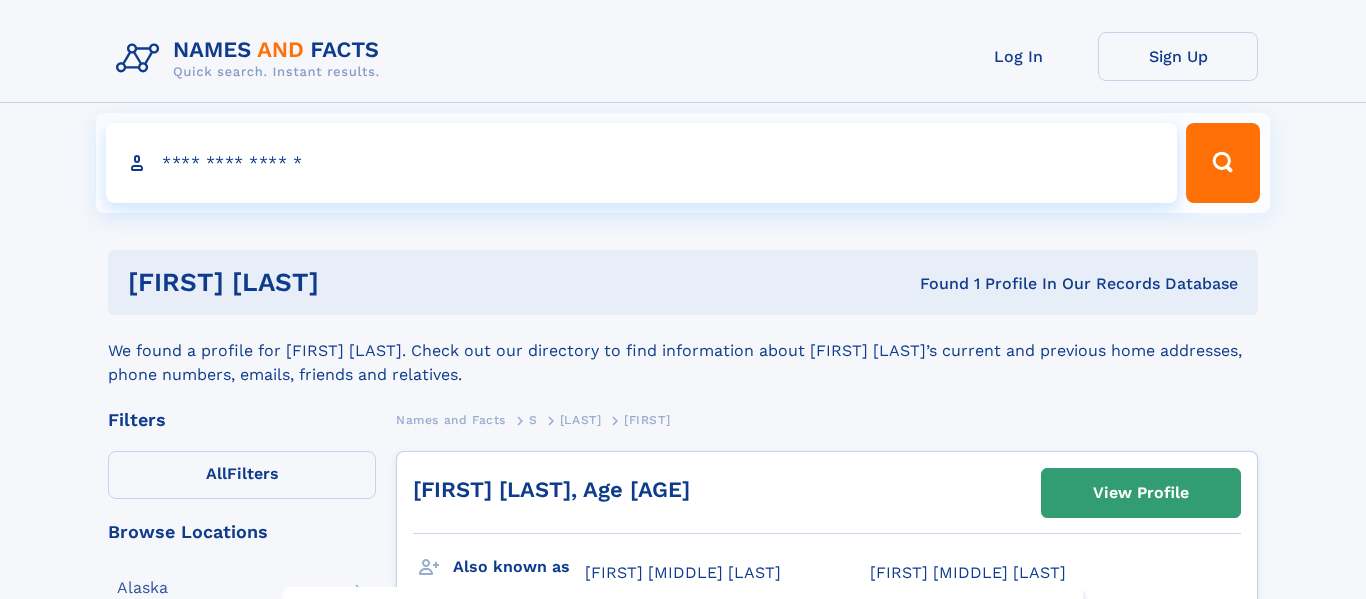 scroll, scrollTop: 0, scrollLeft: 0, axis: both 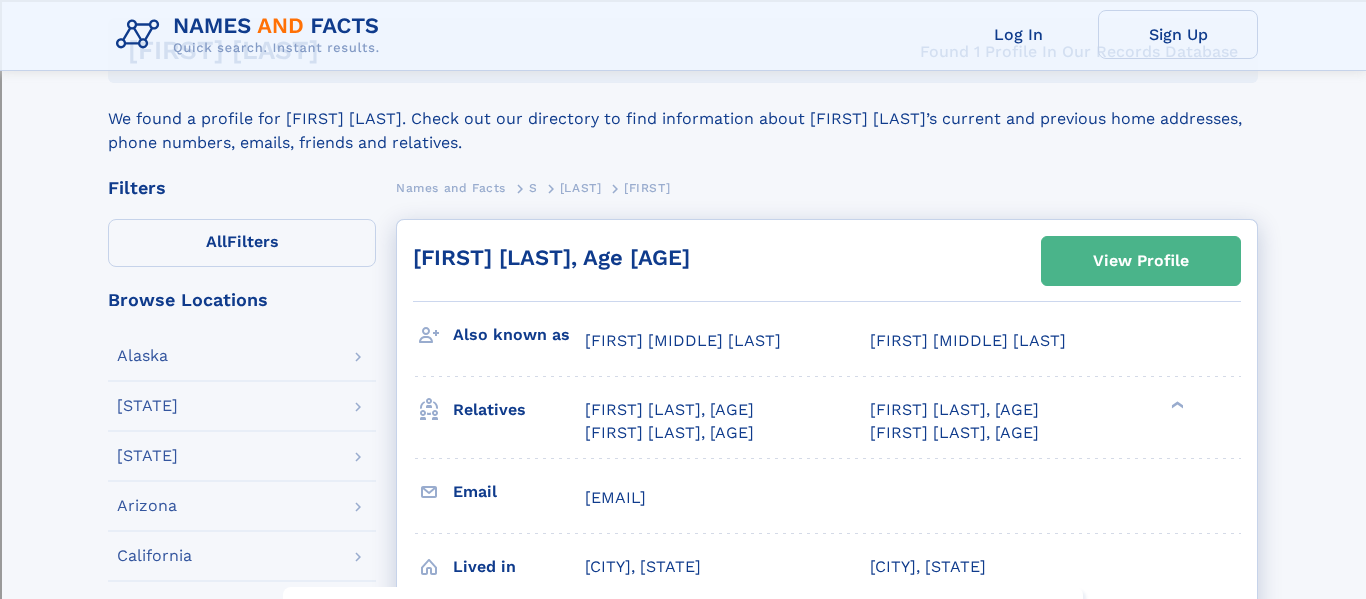 click on "View Profile" at bounding box center (1141, 261) 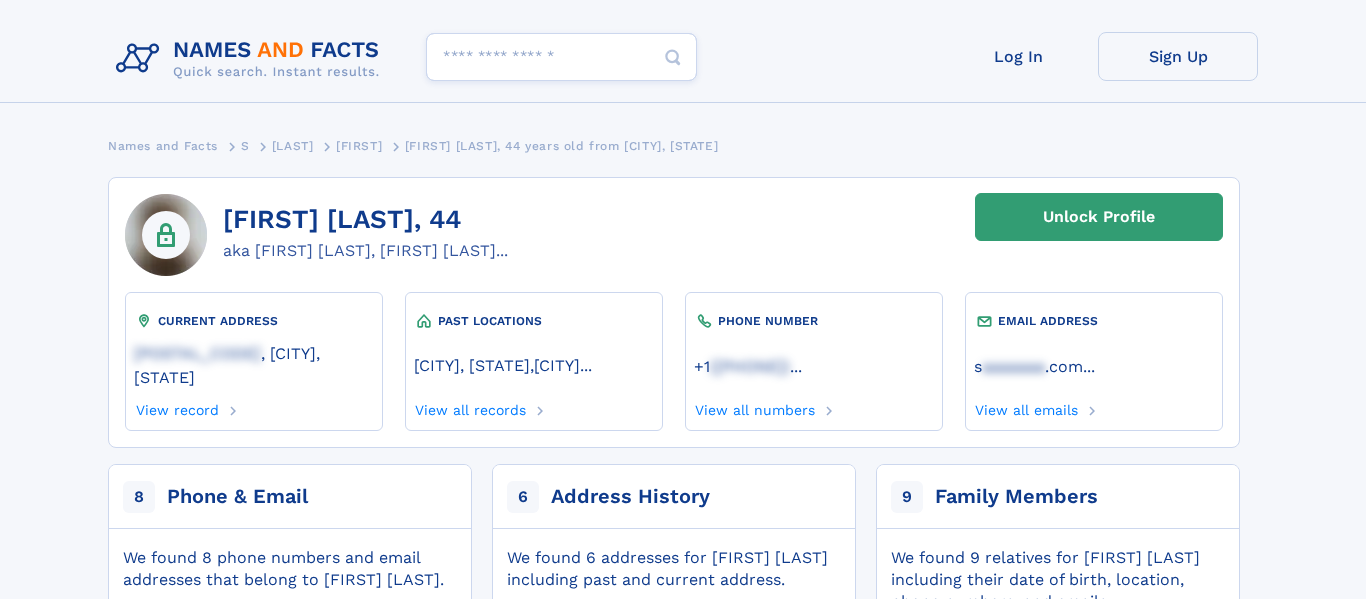 scroll, scrollTop: 0, scrollLeft: 0, axis: both 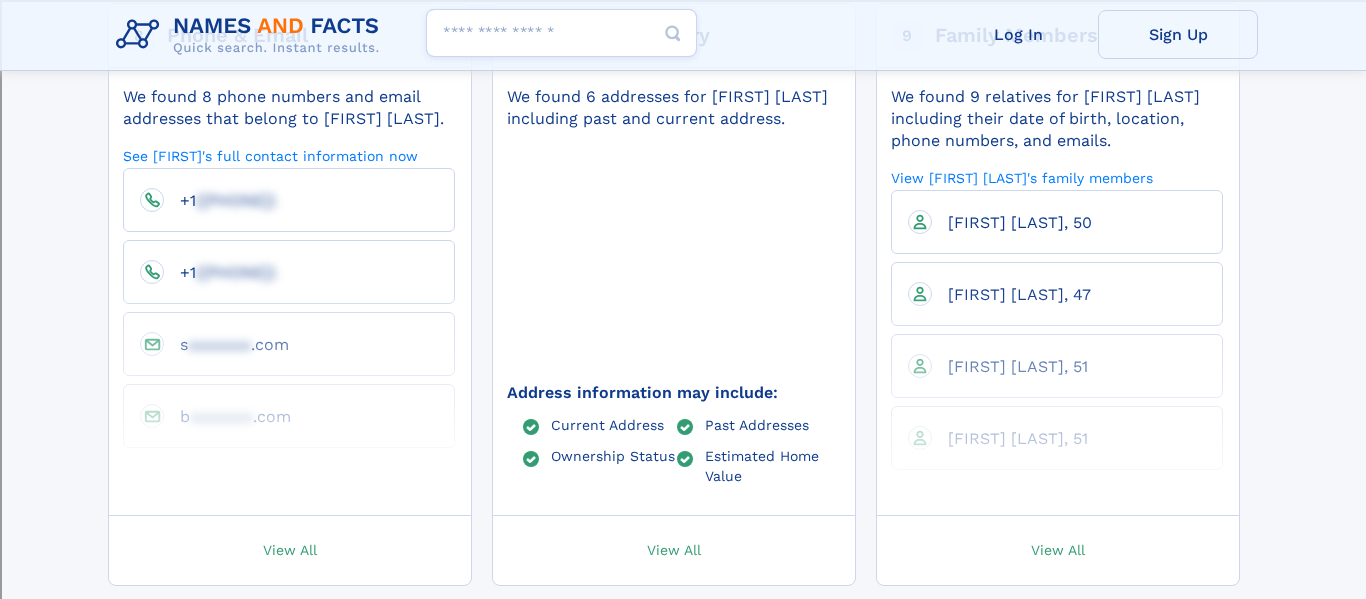click on "View All" at bounding box center (1058, 550) 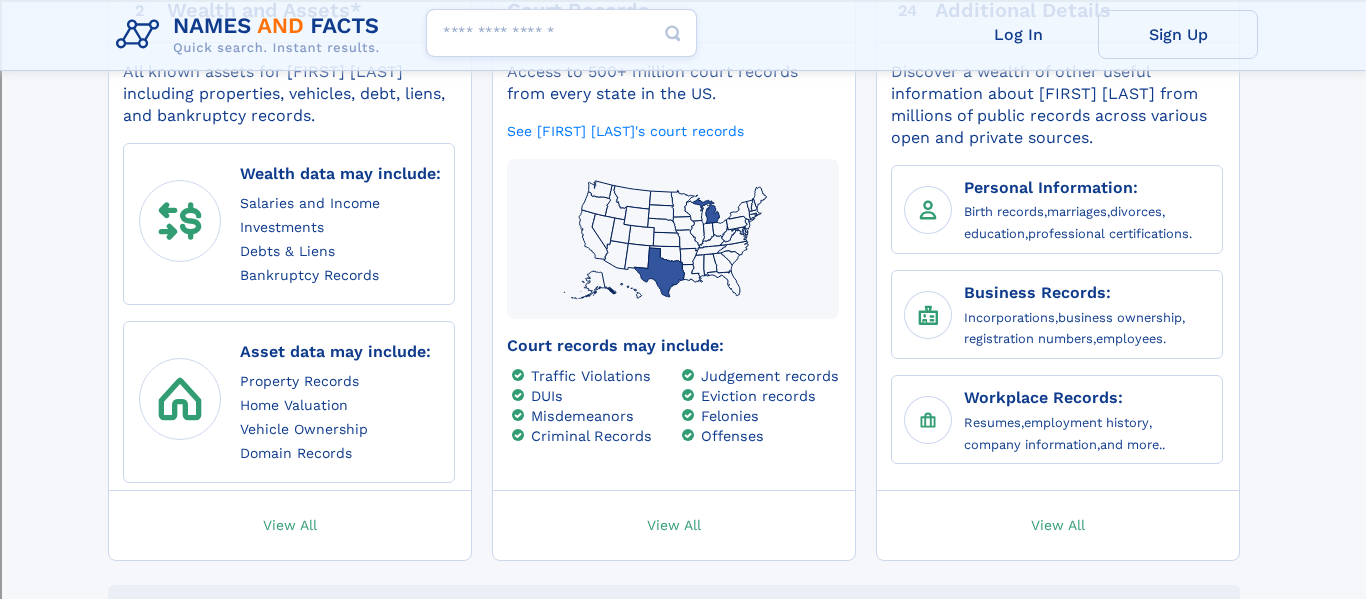 scroll, scrollTop: 1098, scrollLeft: 0, axis: vertical 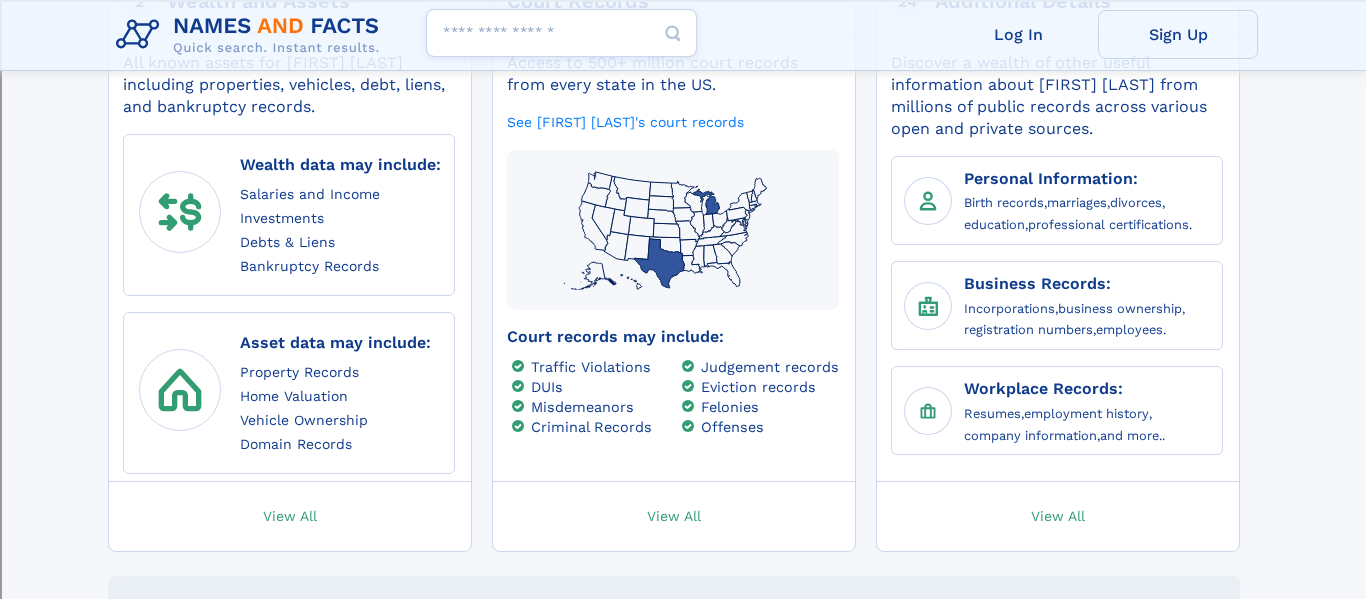 click on "24
Additional Details
Discover a wealth of other useful information about Supriya Saladi from millions of public records across various open and private sources.
Personal Information:
Birth records ,  marriages ,  divorces ,  education ,  professional certifications.
Business Records:
Incorporations ,  business ownership ,  registration numbers ,  employees.
Workplace Records:
Resumes ,  employment history ,  company information ,  and more..
View All" at bounding box center (1058, 260) 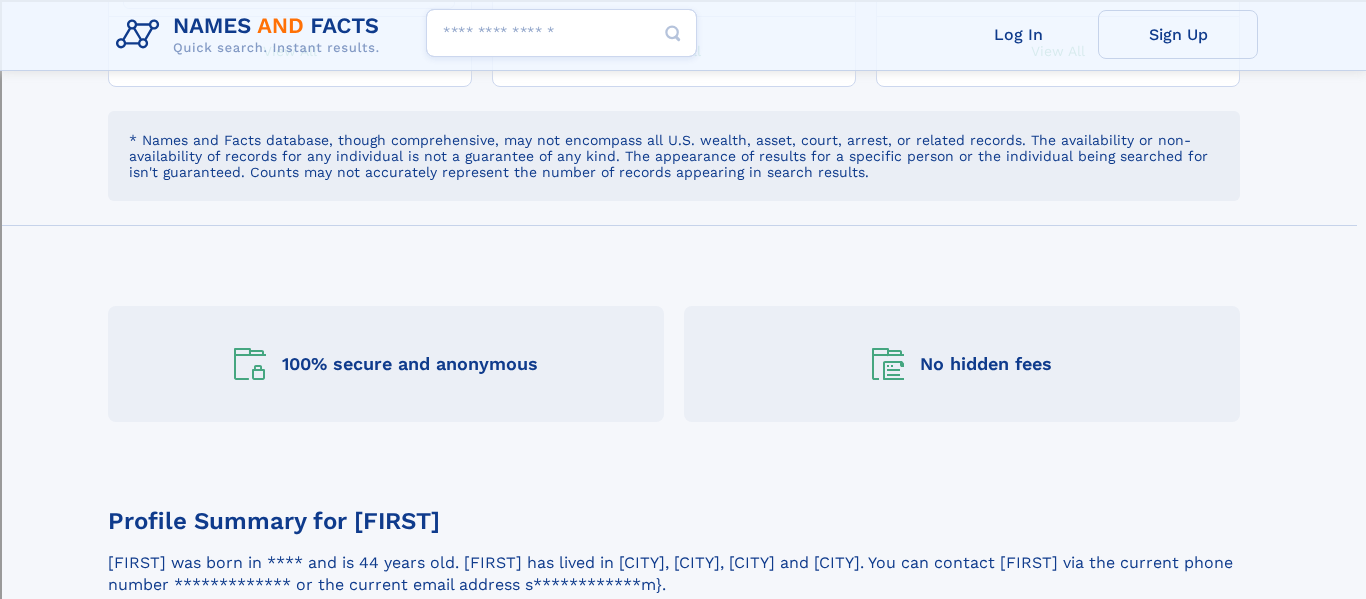 scroll, scrollTop: 1568, scrollLeft: 0, axis: vertical 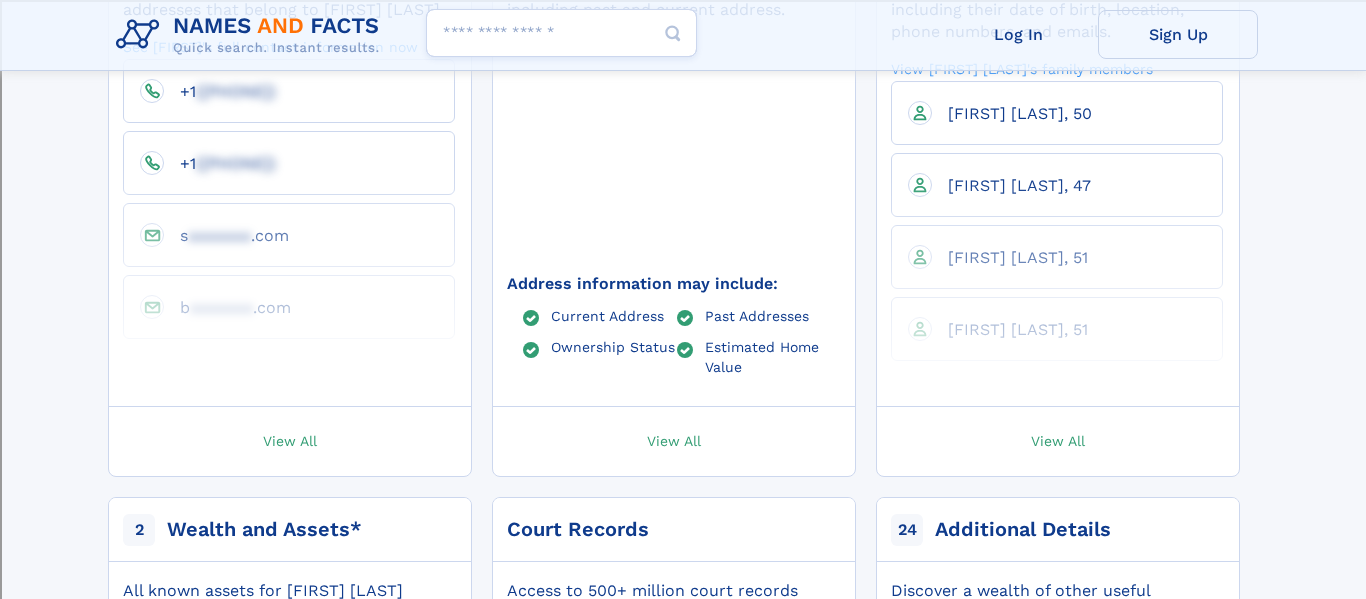 click on "s aaaaaaa .com" at bounding box center (289, 235) 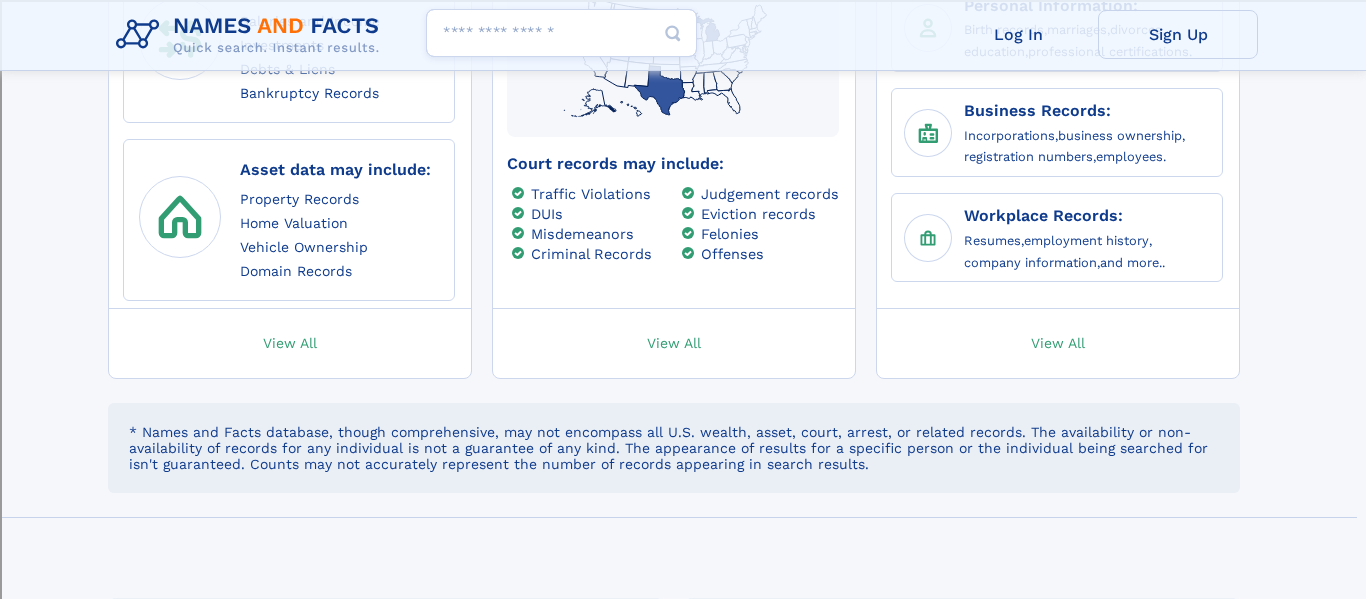 scroll, scrollTop: 1272, scrollLeft: 0, axis: vertical 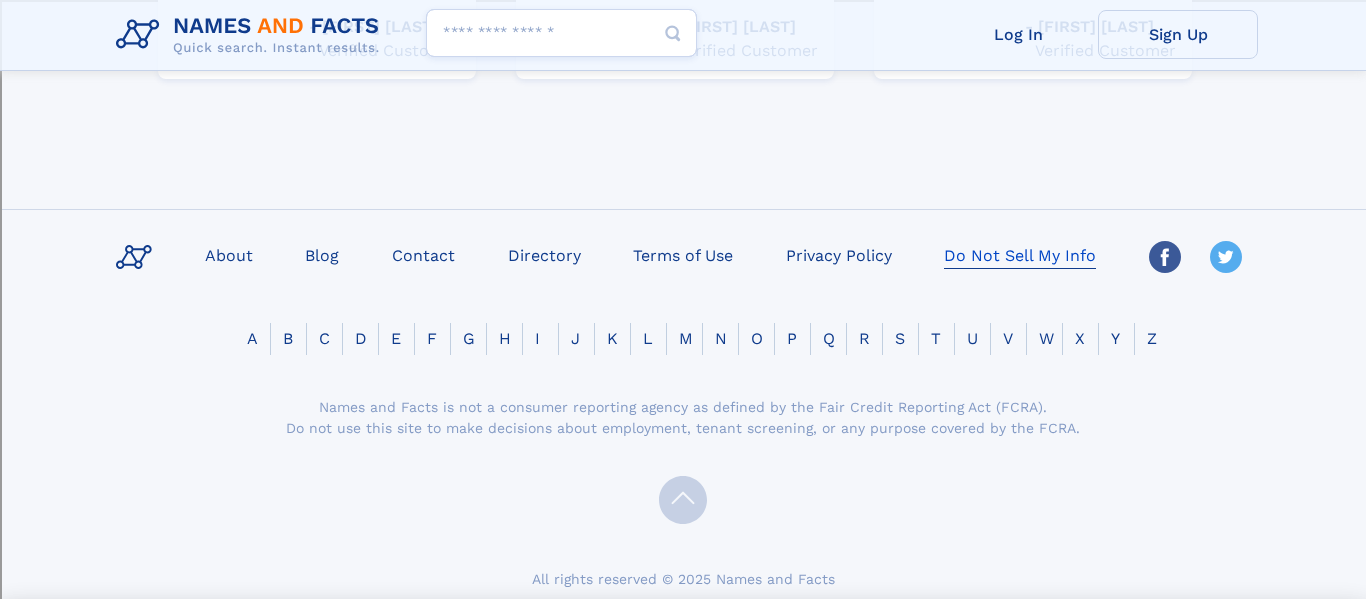 click on "Do Not Sell My Info" at bounding box center [1020, 254] 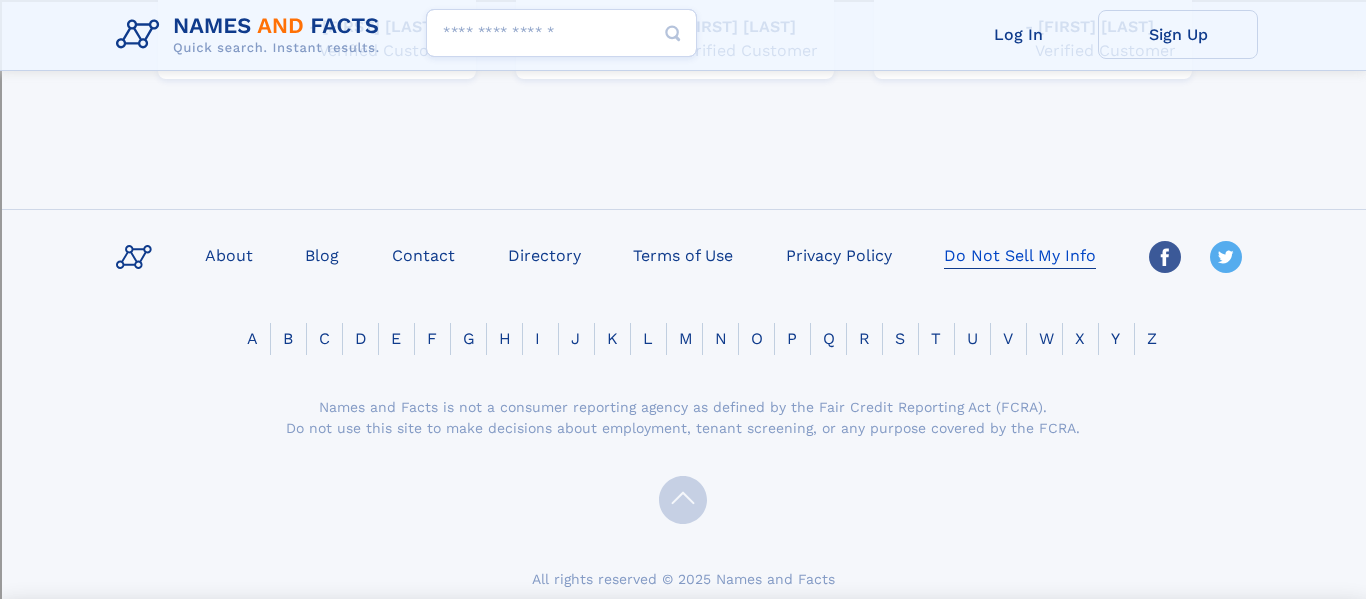 click on "Do Not Sell My Info" at bounding box center (1020, 254) 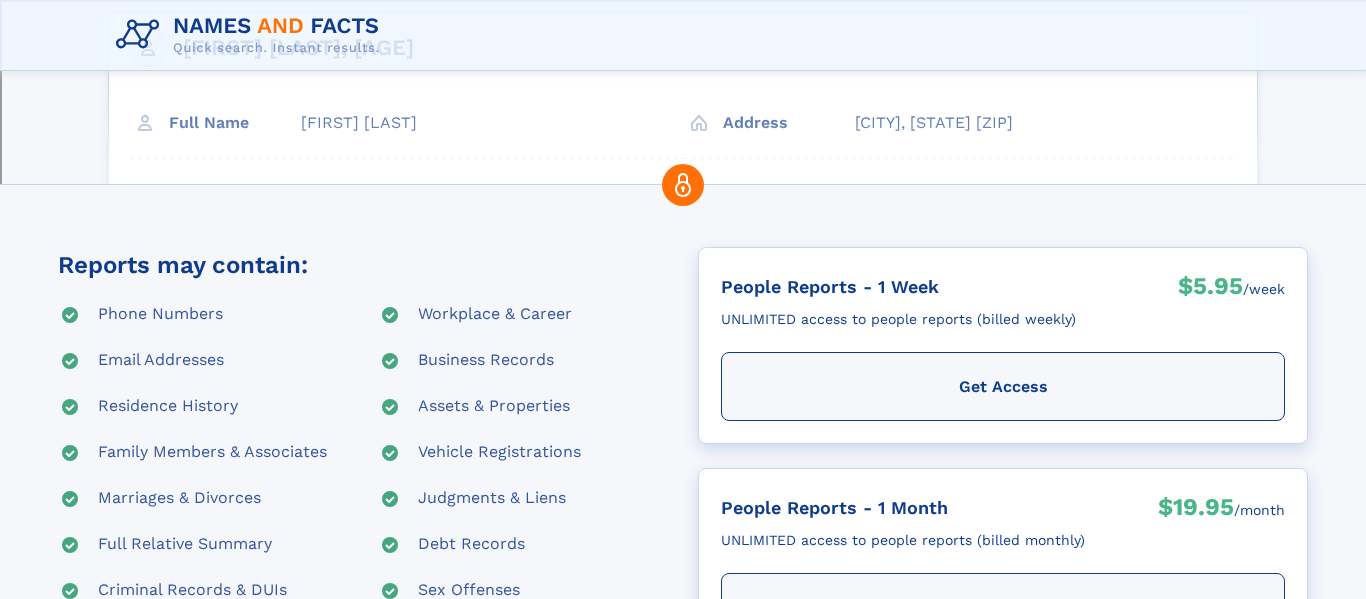 scroll, scrollTop: 265, scrollLeft: 0, axis: vertical 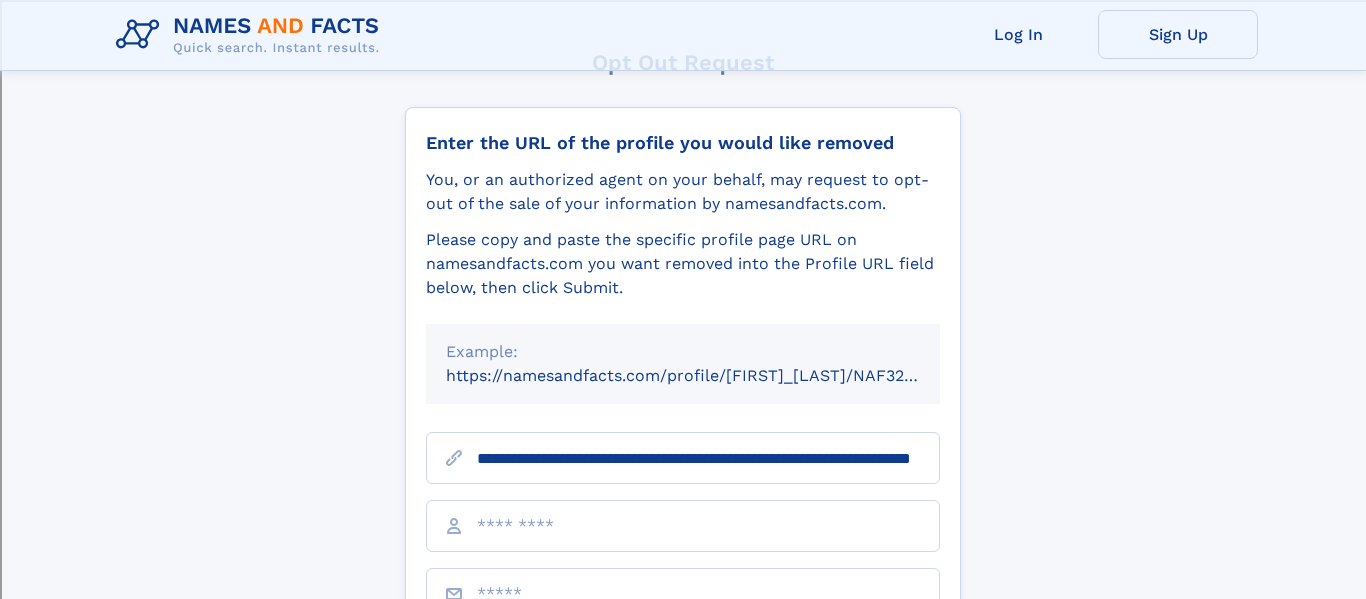 type on "**********" 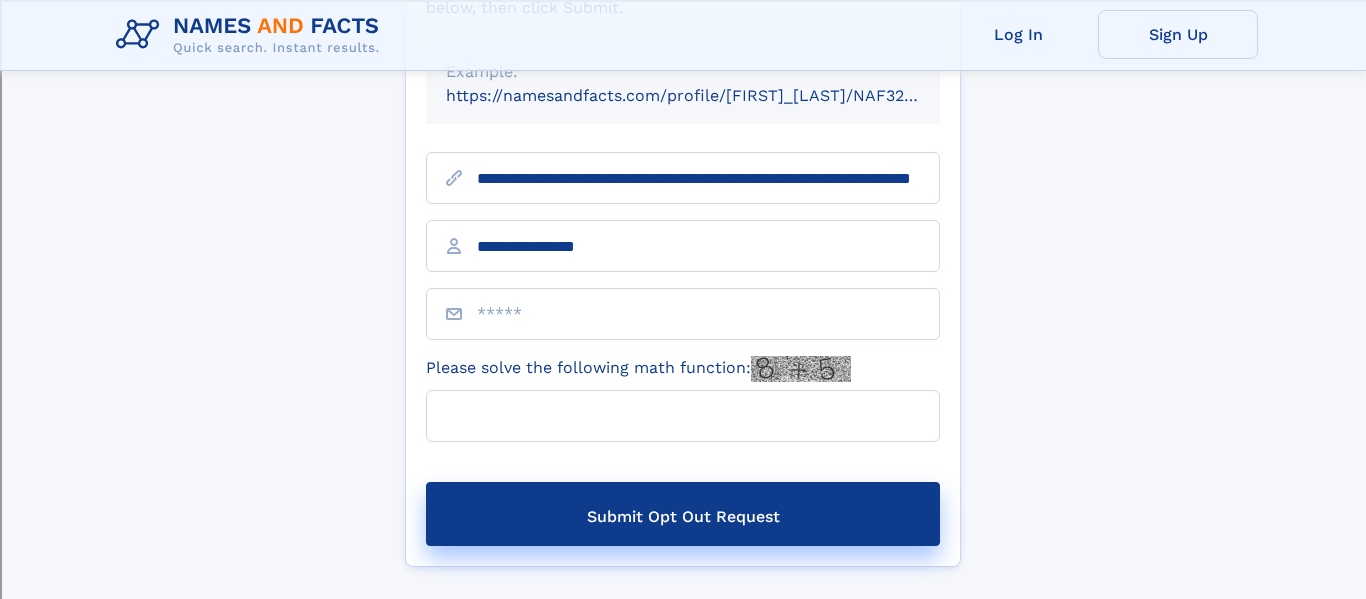 scroll, scrollTop: 413, scrollLeft: 0, axis: vertical 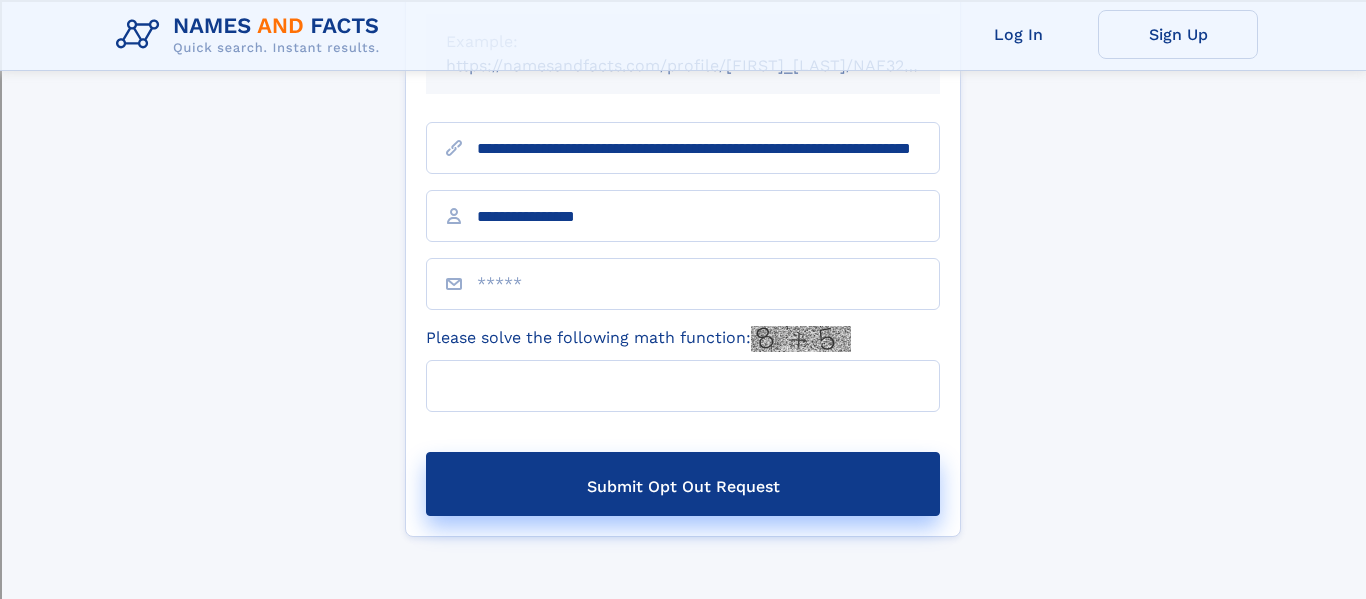 type on "**********" 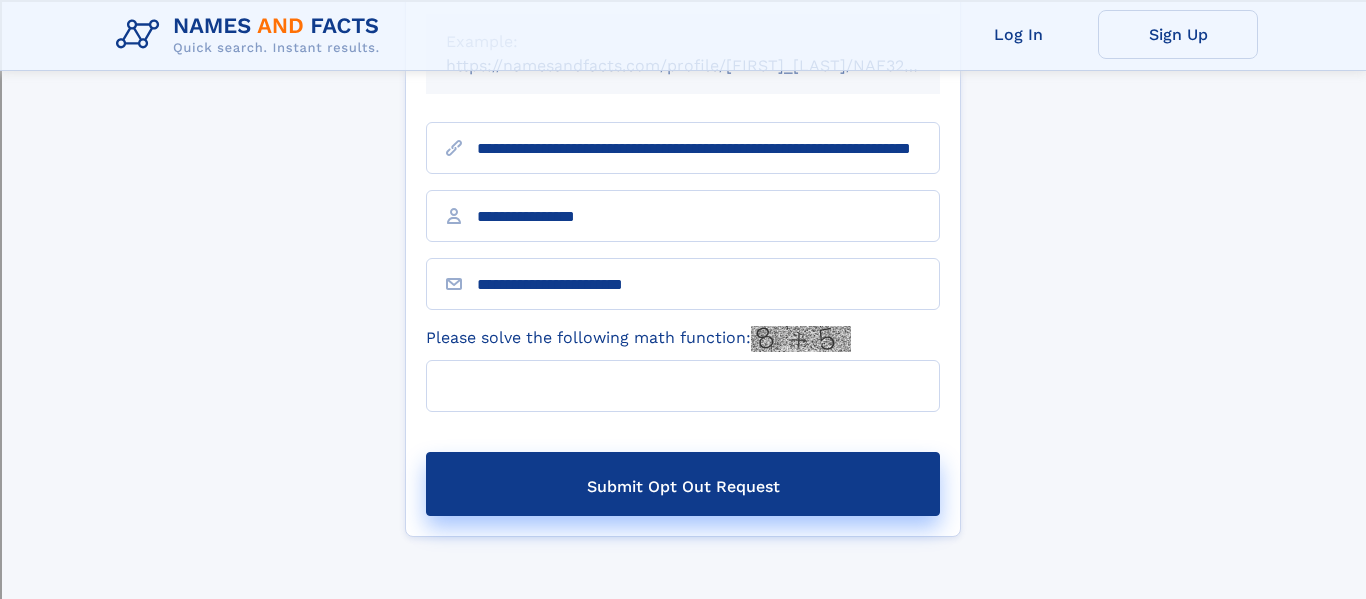 type on "**********" 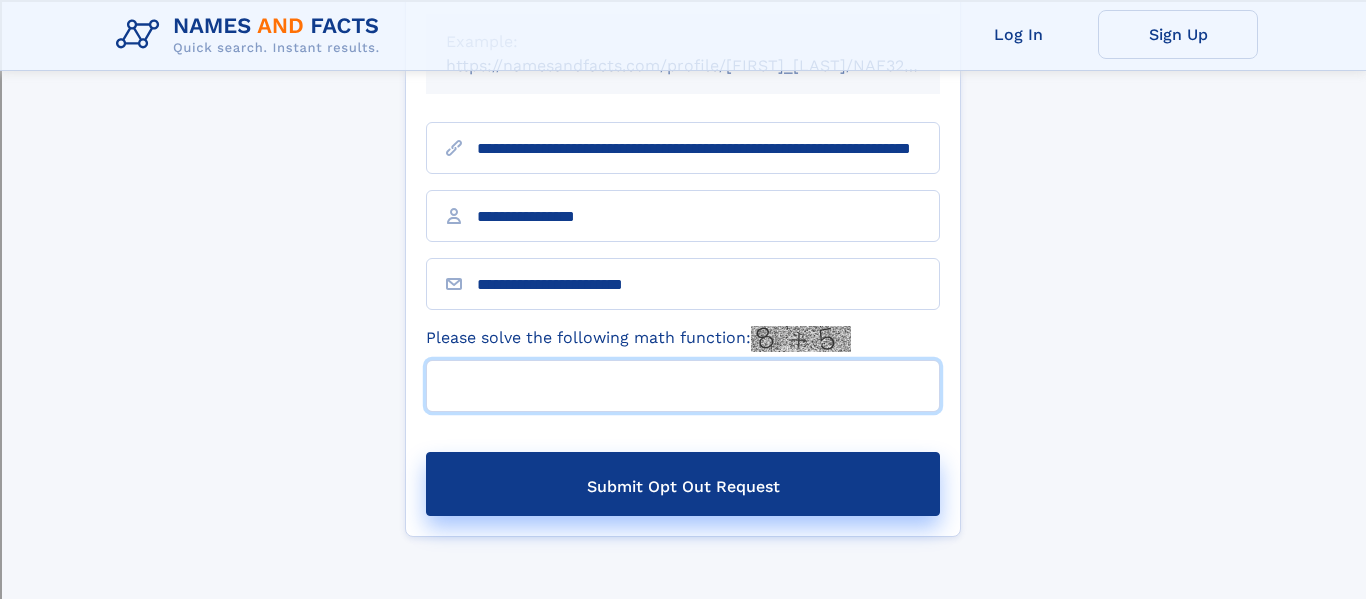 click on "Please solve the following math function:" at bounding box center (683, 386) 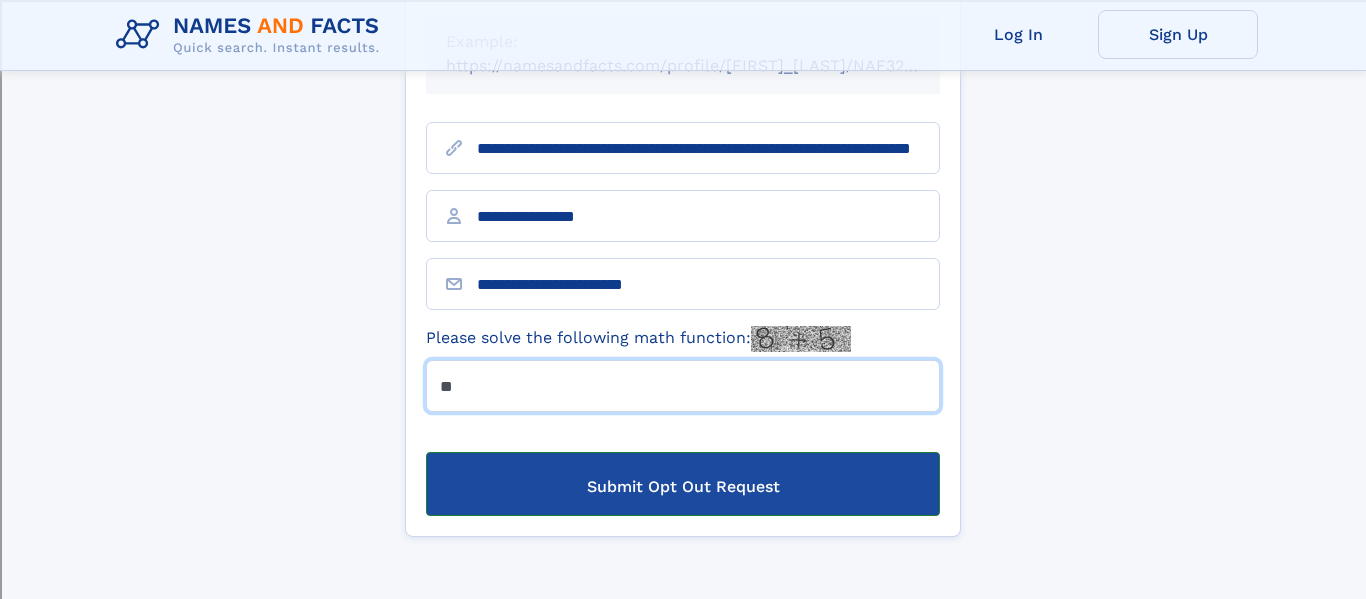 type on "**" 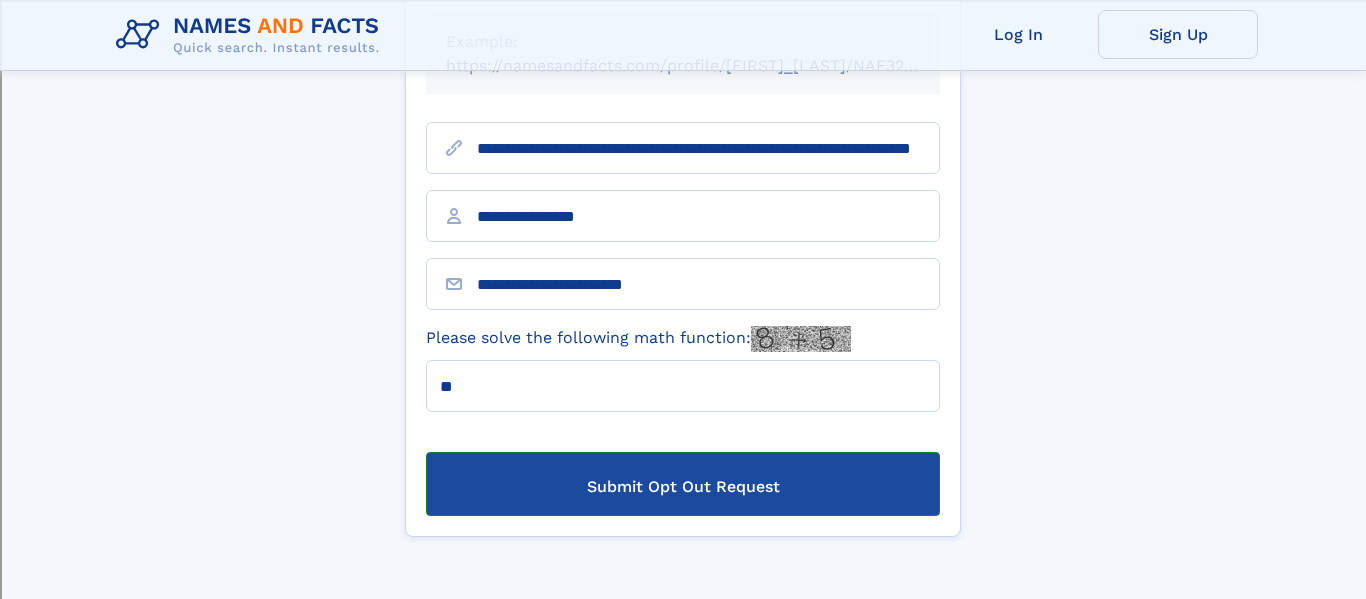click on "Submit Opt Out Request" at bounding box center (683, 484) 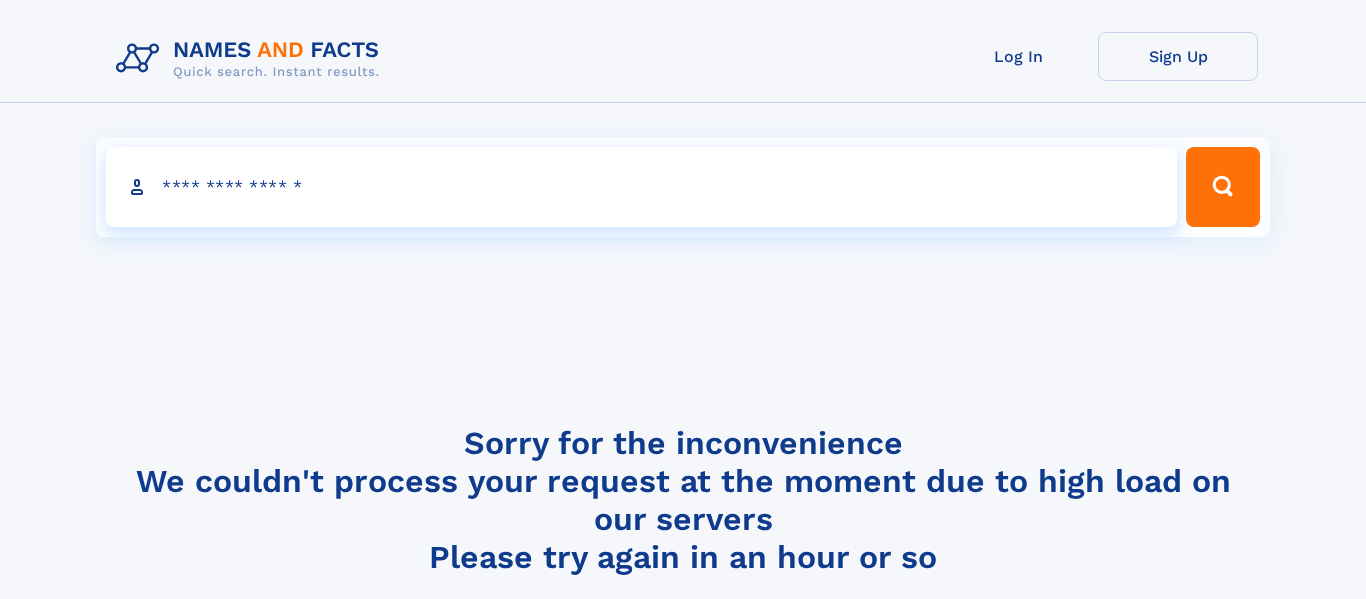 scroll, scrollTop: 0, scrollLeft: 0, axis: both 